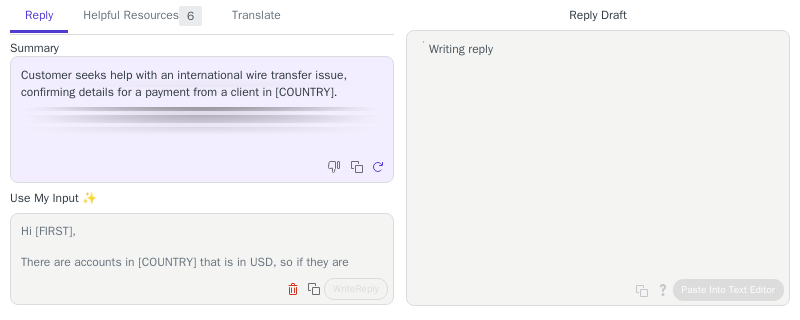 scroll, scrollTop: 0, scrollLeft: 0, axis: both 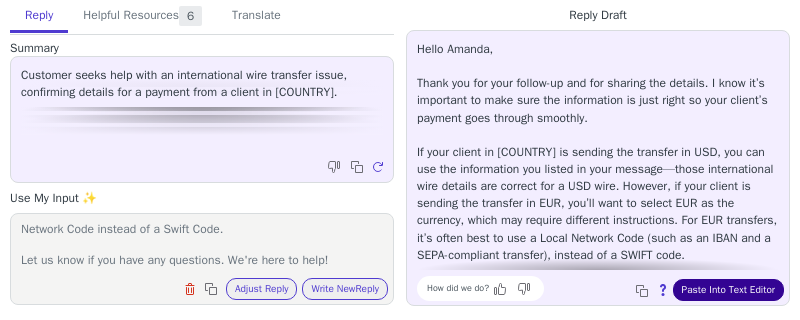 click on "Paste Into Text Editor" at bounding box center (728, 290) 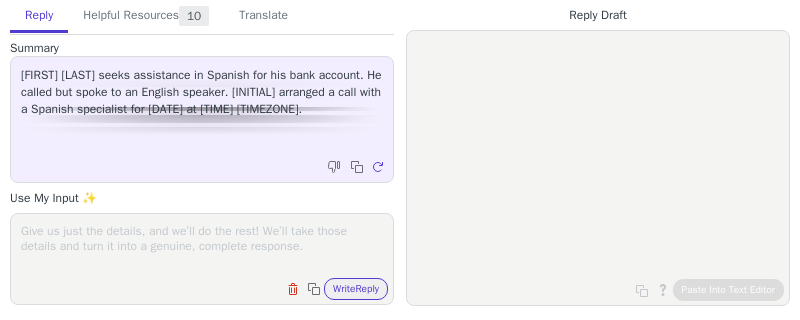 scroll, scrollTop: 0, scrollLeft: 0, axis: both 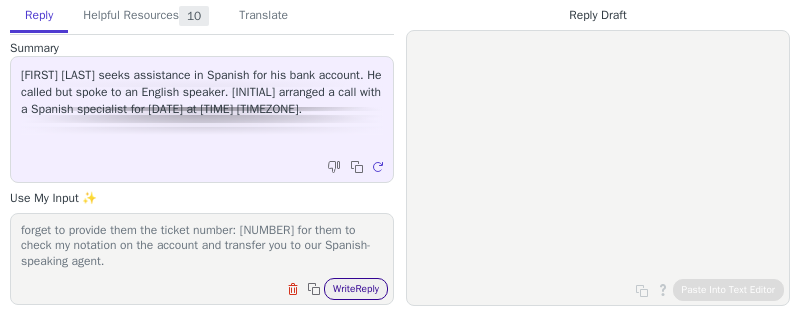 type on "Hi Victor,
I am just reminding you for your scheduled call with us today by 3:20 pm EST (4:40 pm Bolivia time). Kindly reply to this email for your confirmation.
Once again, when one of our representatives assisted you do not forget to provide them the ticket number: 769079 for them to check my notation on the account and transfer you to our Spanish-speaking agent." 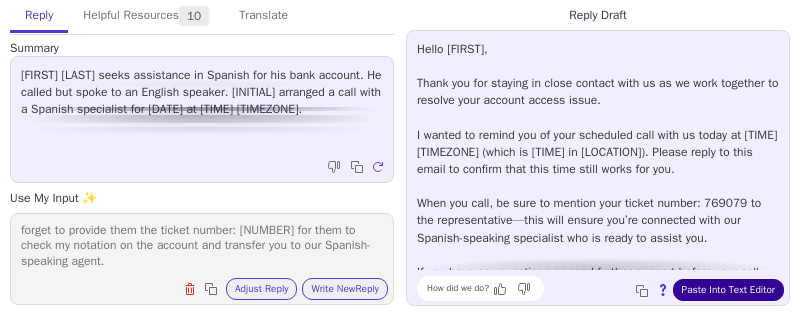 click on "Paste Into Text Editor" at bounding box center (728, 290) 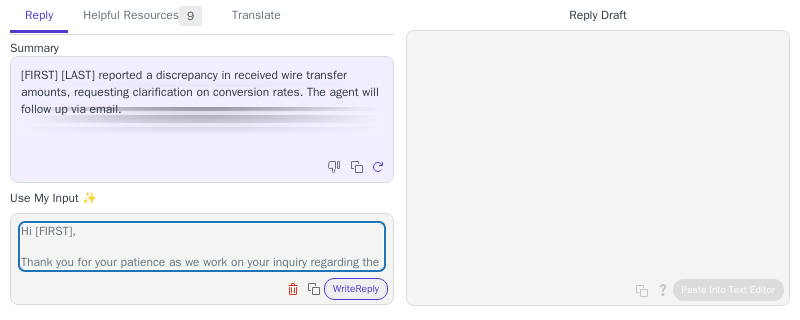 scroll, scrollTop: 0, scrollLeft: 0, axis: both 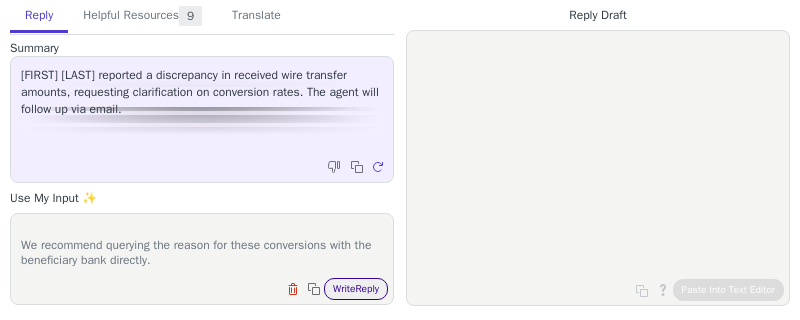 click on "Write  Reply" at bounding box center [356, 289] 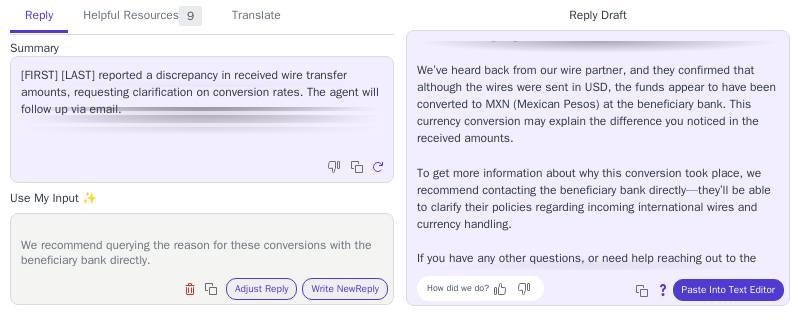 scroll, scrollTop: 92, scrollLeft: 0, axis: vertical 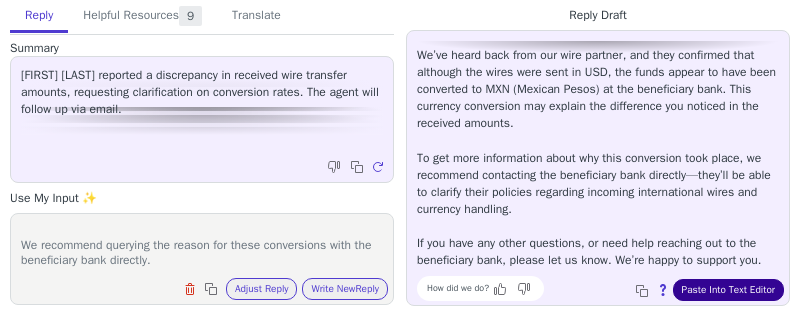 click on "Paste Into Text Editor" at bounding box center [728, 290] 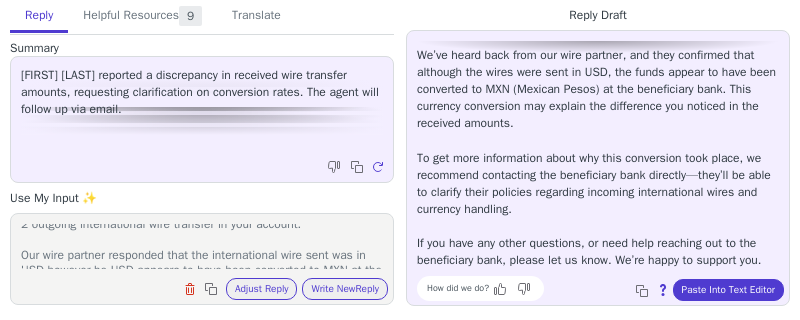 scroll, scrollTop: 0, scrollLeft: 0, axis: both 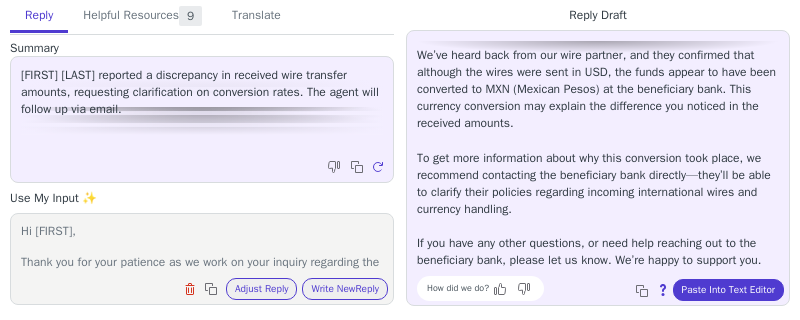 drag, startPoint x: 201, startPoint y: 262, endPoint x: 18, endPoint y: 228, distance: 186.13167 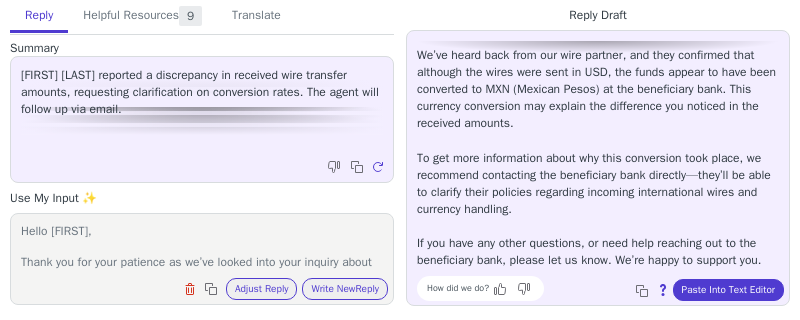 scroll, scrollTop: 248, scrollLeft: 0, axis: vertical 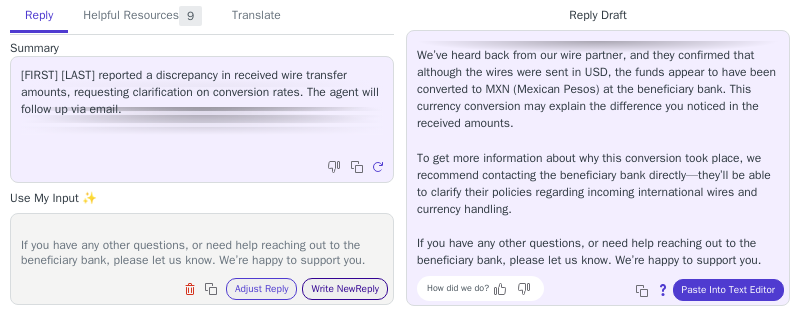 type on "Hello [FIRST],
Thank you for your patience as we’ve looked into your inquiry about the recent outgoing international wire transfers.
We’ve heard back from our wire partner, and they confirmed that although the wires were sent in USD, the funds appear to have been converted to MXN (Mexican Pesos) at the beneficiary bank.
We recommend contacting the beneficiary bank directly—they’ll be able to clarify the currency conversion handling for these wires. Please see attached document for the transfer from our wire partner for your reference.
If you have any other questions, or need help reaching out to the beneficiary bank, please let us know. We’re happy to support you." 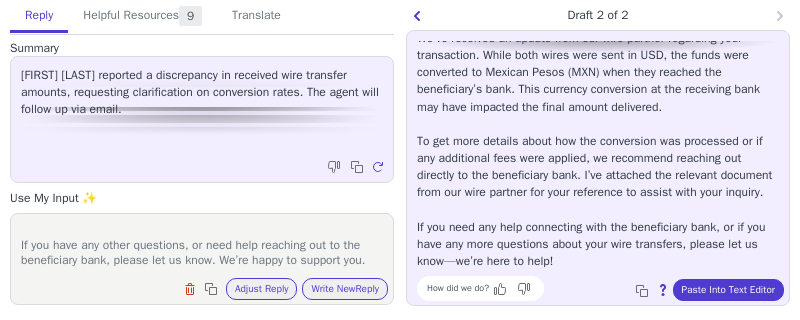 scroll, scrollTop: 165, scrollLeft: 0, axis: vertical 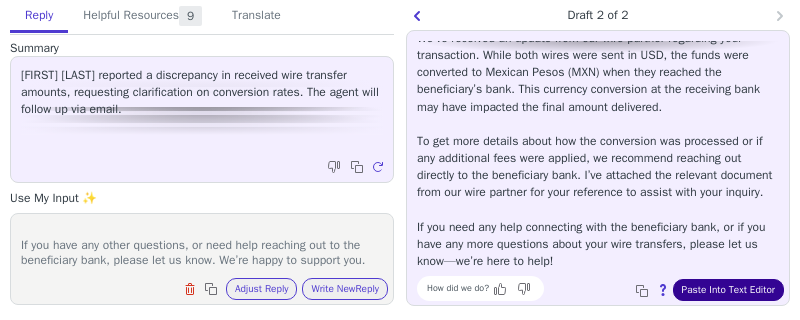 click on "Paste Into Text Editor" at bounding box center [728, 290] 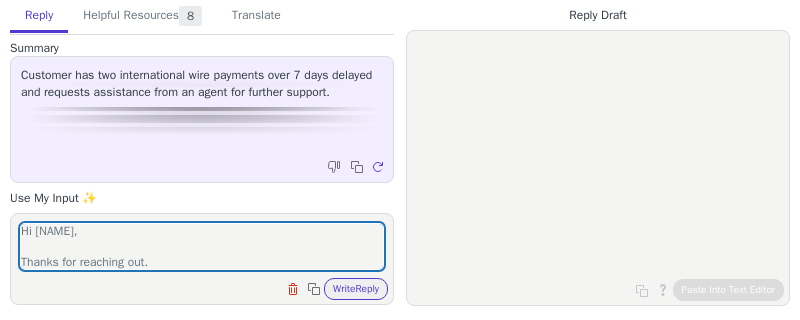 scroll, scrollTop: 0, scrollLeft: 0, axis: both 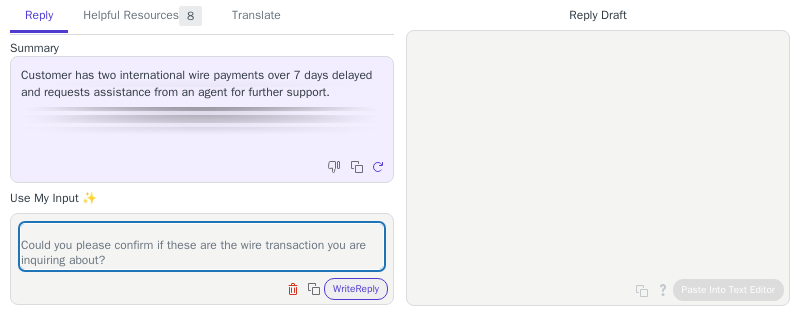 type on "Hi [NAME],
Thanks for reaching out.
The timelines for receiving payments are conditional on the sending bank. Once a payment does reach Relay, it can take a few business hours, or in some cases up to 1-2 business day to be settled.
Upon reveiwing your account, I was able to see 2 international wire that settled today which are the following;
Transaction Id: [TRANSACTION_ID] for $[AMOUNT]
Transaction Id: [TRANSACTION_ID] for $[AMOUNT]
Could you please confirm if these are the wire transaction you are inquiring about?" 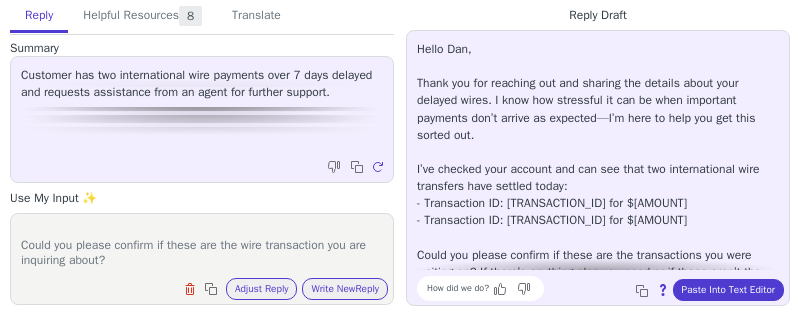 scroll, scrollTop: 45, scrollLeft: 0, axis: vertical 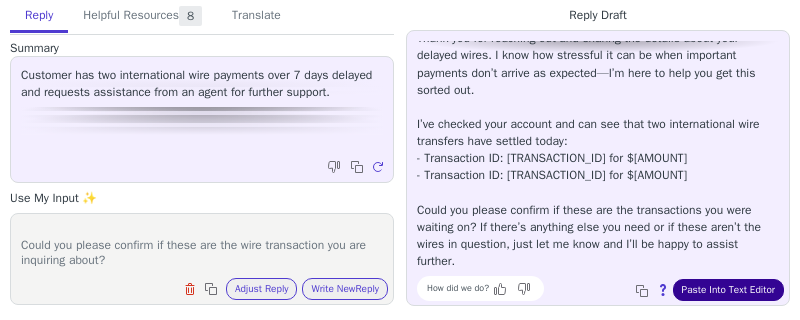 click on "Paste Into Text Editor" at bounding box center (728, 290) 